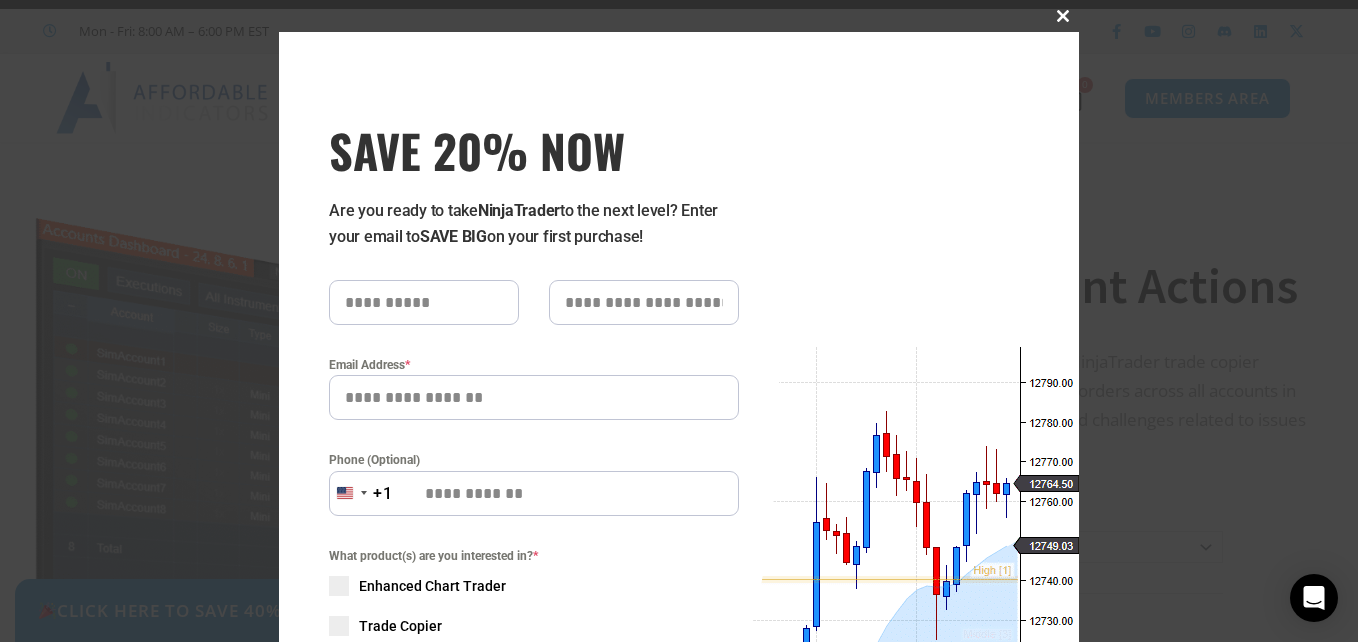 scroll, scrollTop: 36, scrollLeft: 0, axis: vertical 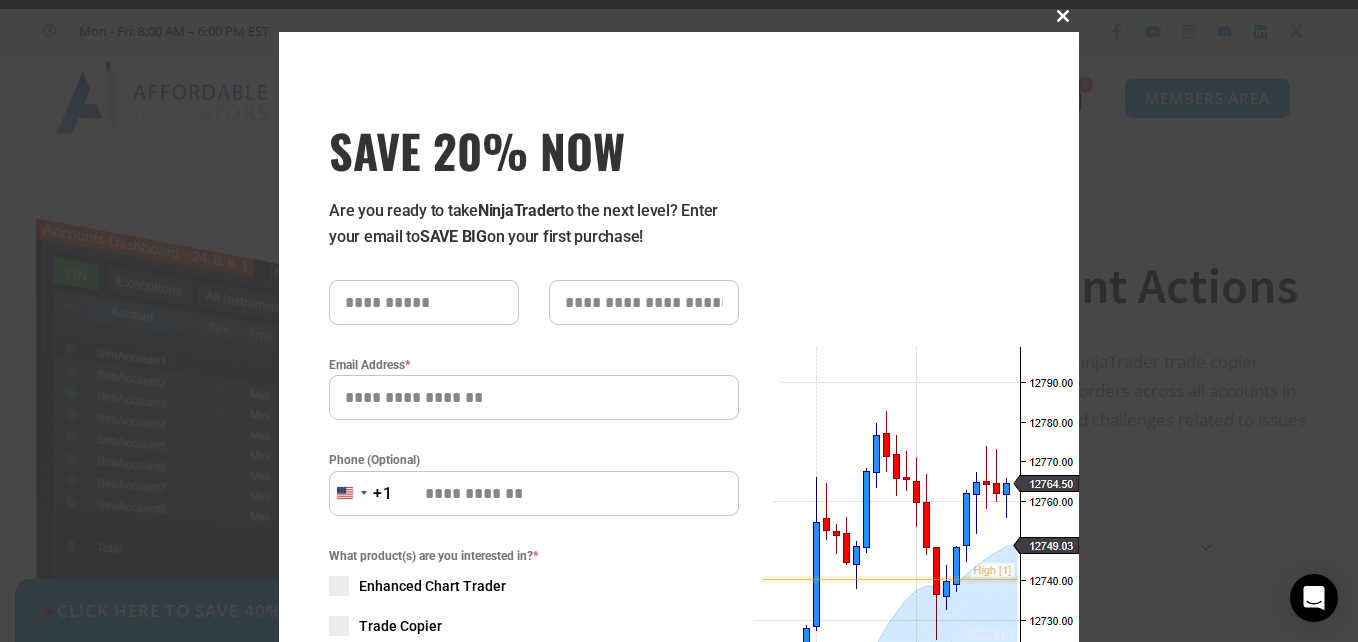 click at bounding box center [1063, 16] 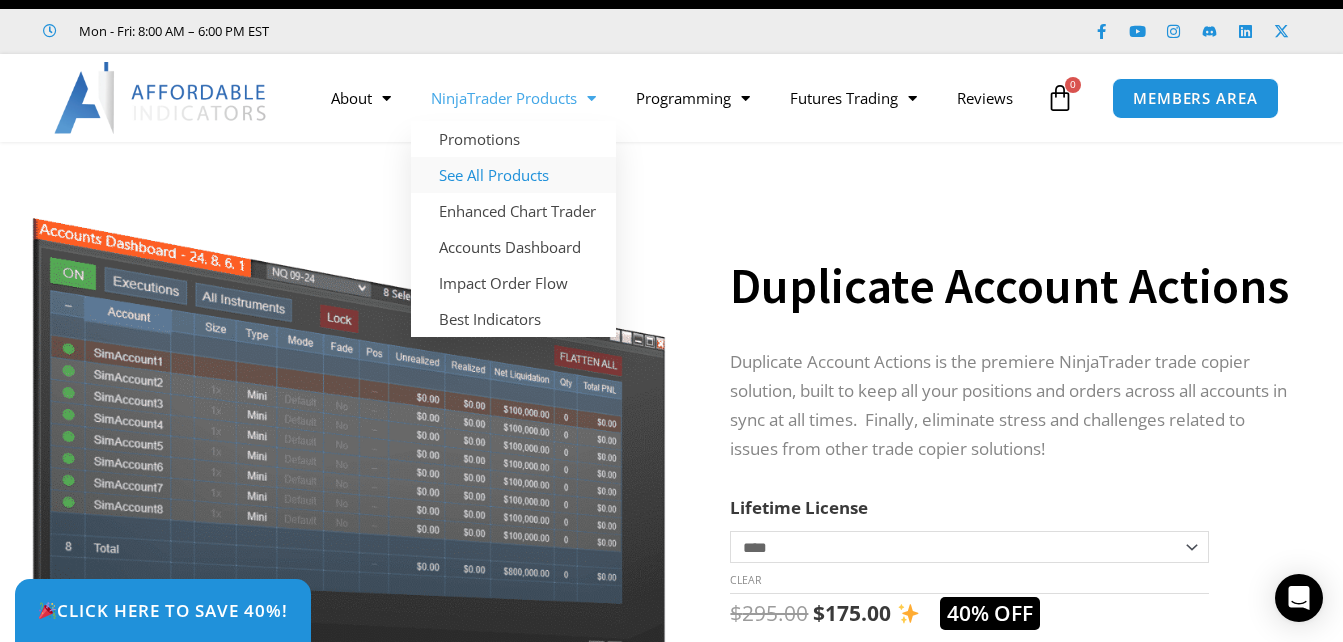 click on "See All Products" 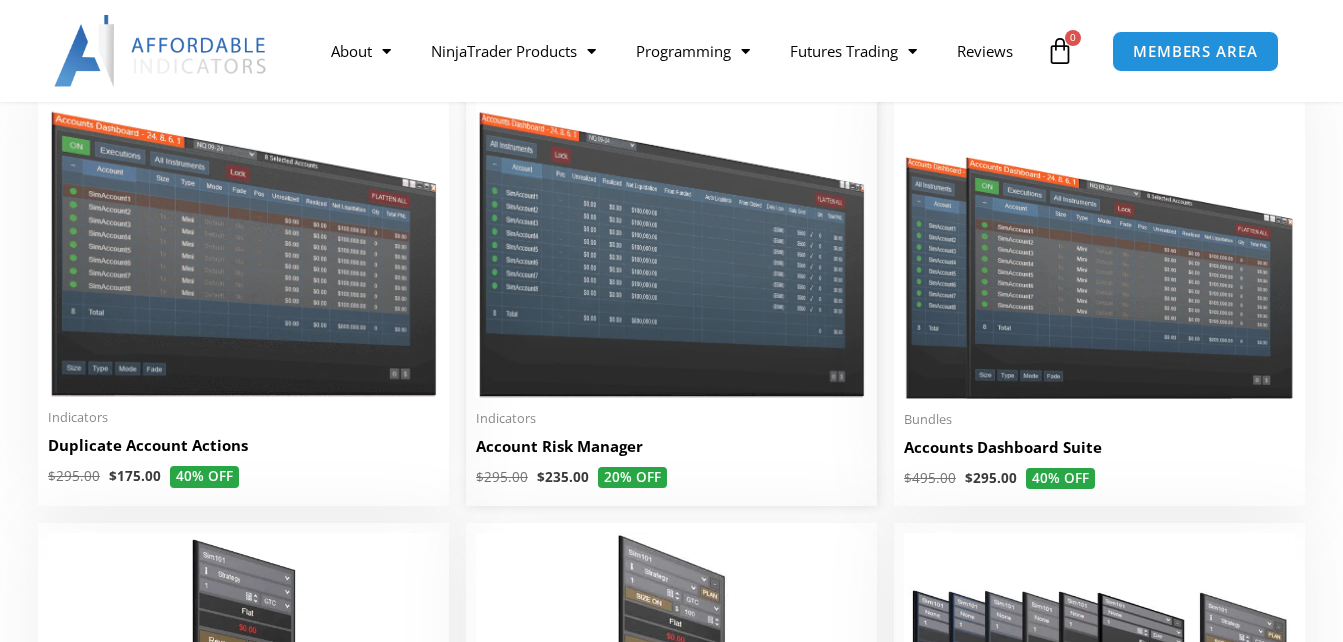 scroll, scrollTop: 0, scrollLeft: 0, axis: both 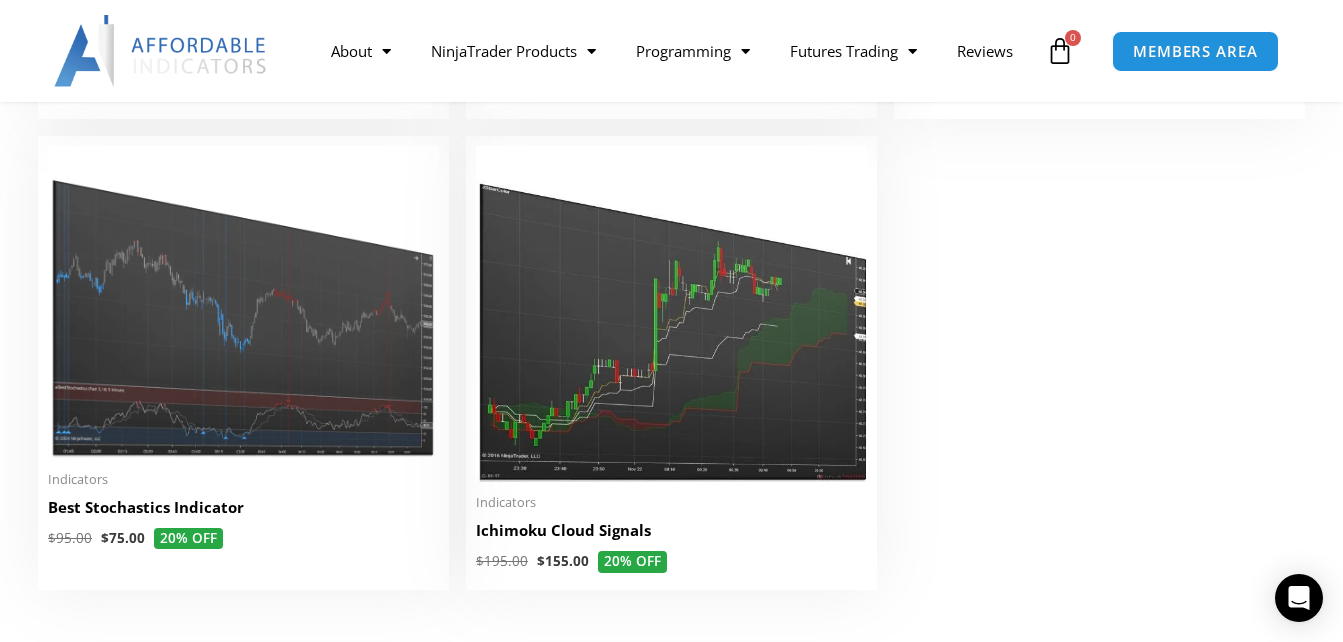 click at bounding box center (671, 314) 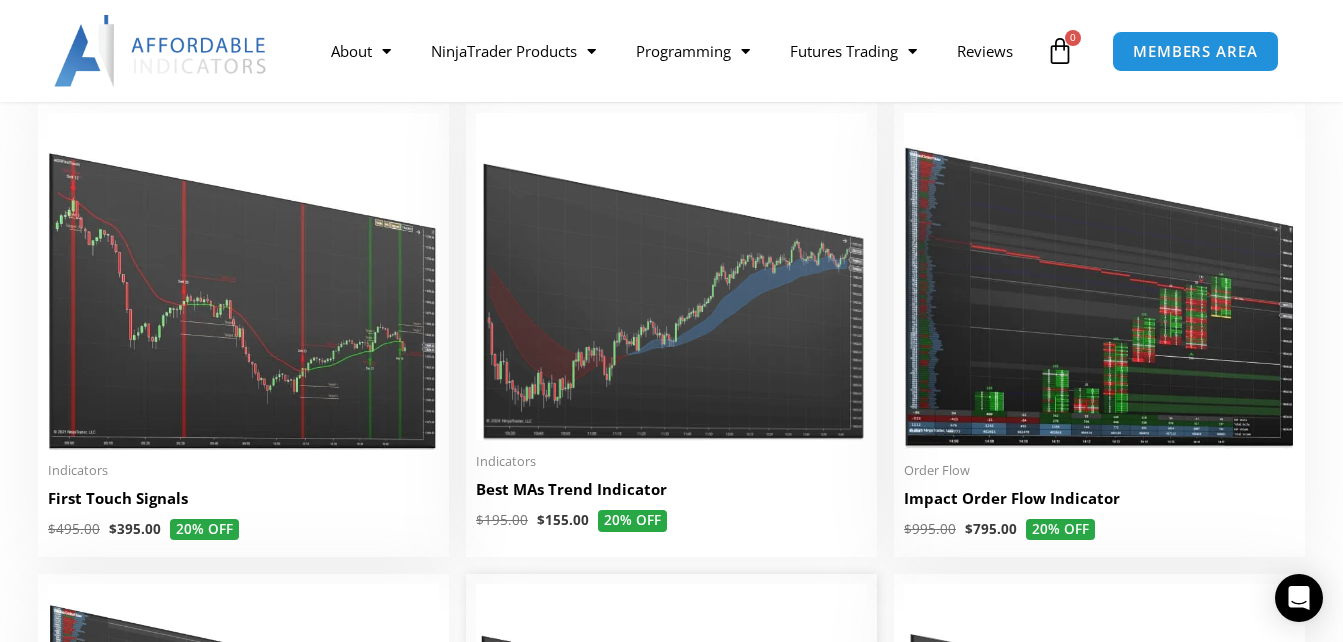 scroll, scrollTop: 3174, scrollLeft: 0, axis: vertical 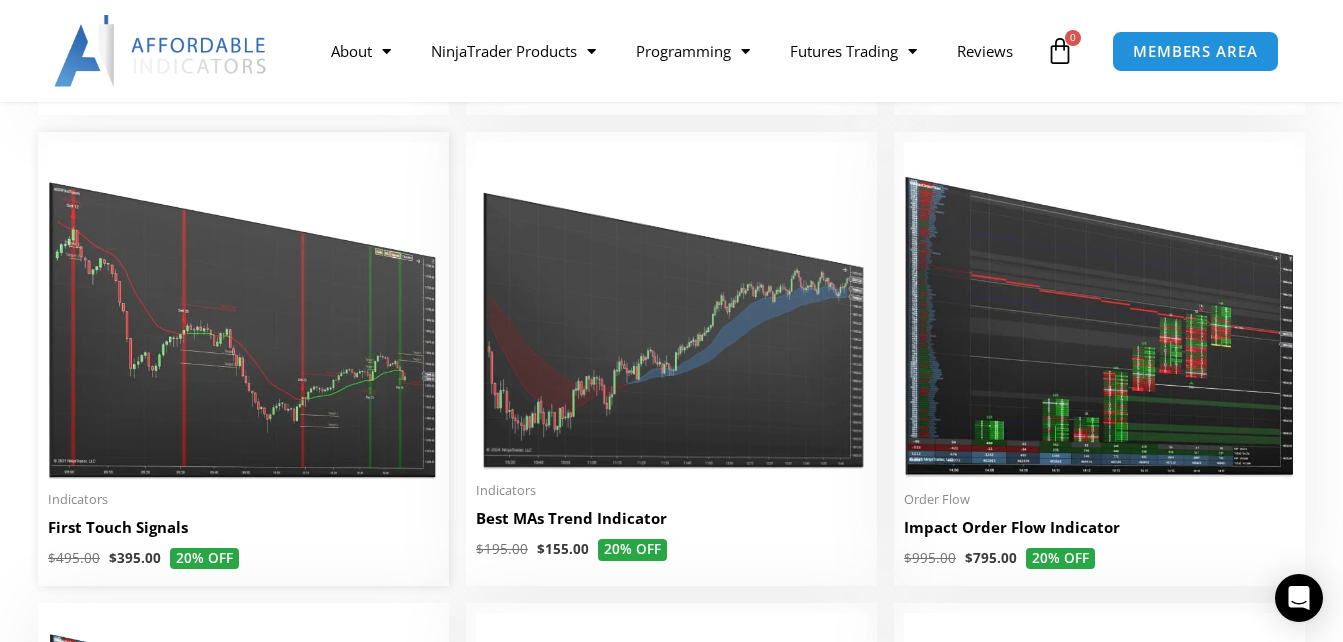 click at bounding box center (243, 310) 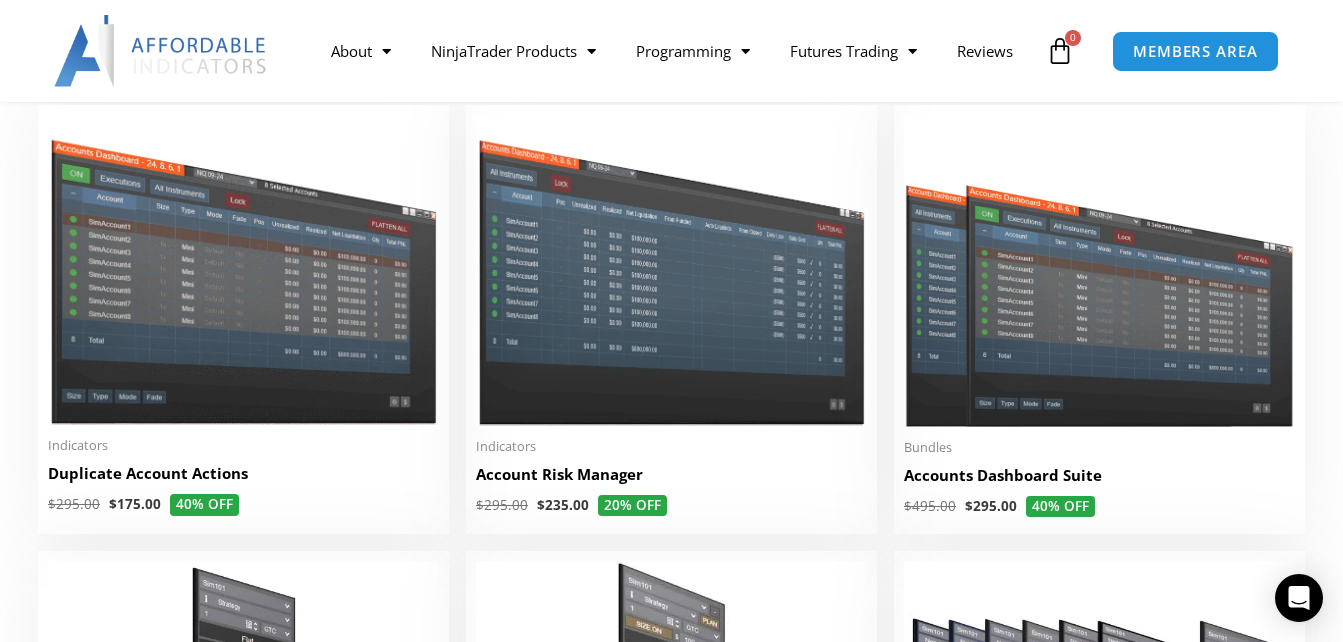 scroll, scrollTop: 406, scrollLeft: 0, axis: vertical 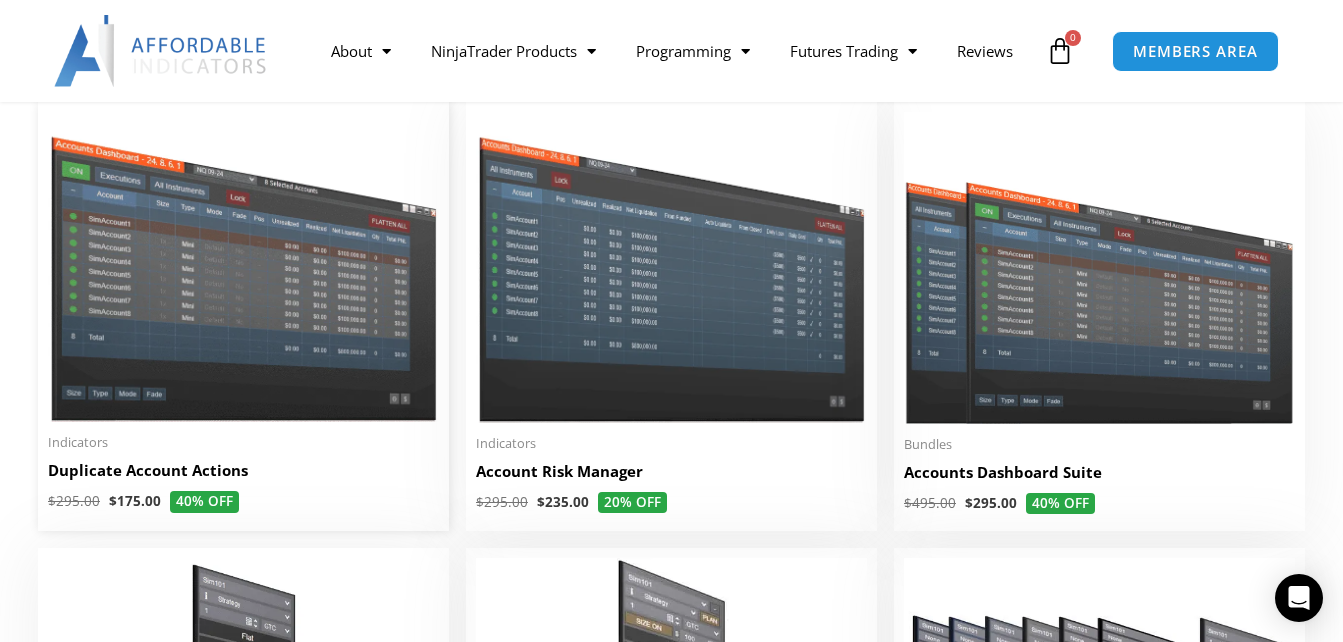 click at bounding box center [243, 267] 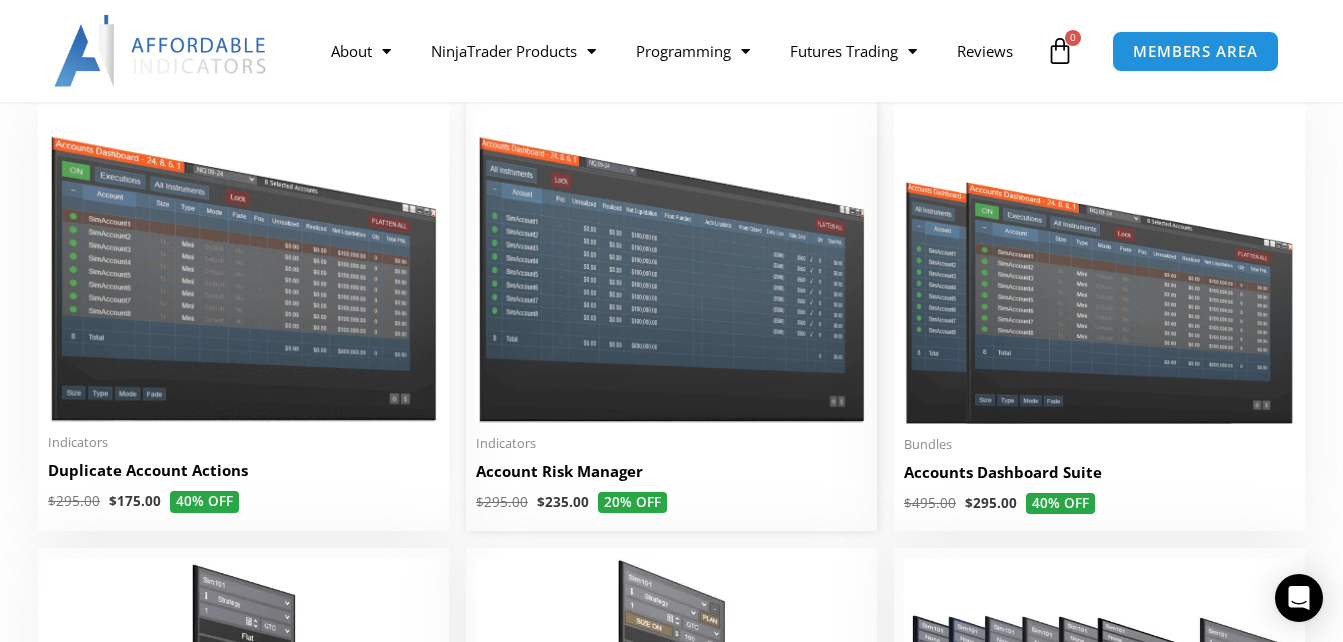 click at bounding box center [671, 267] 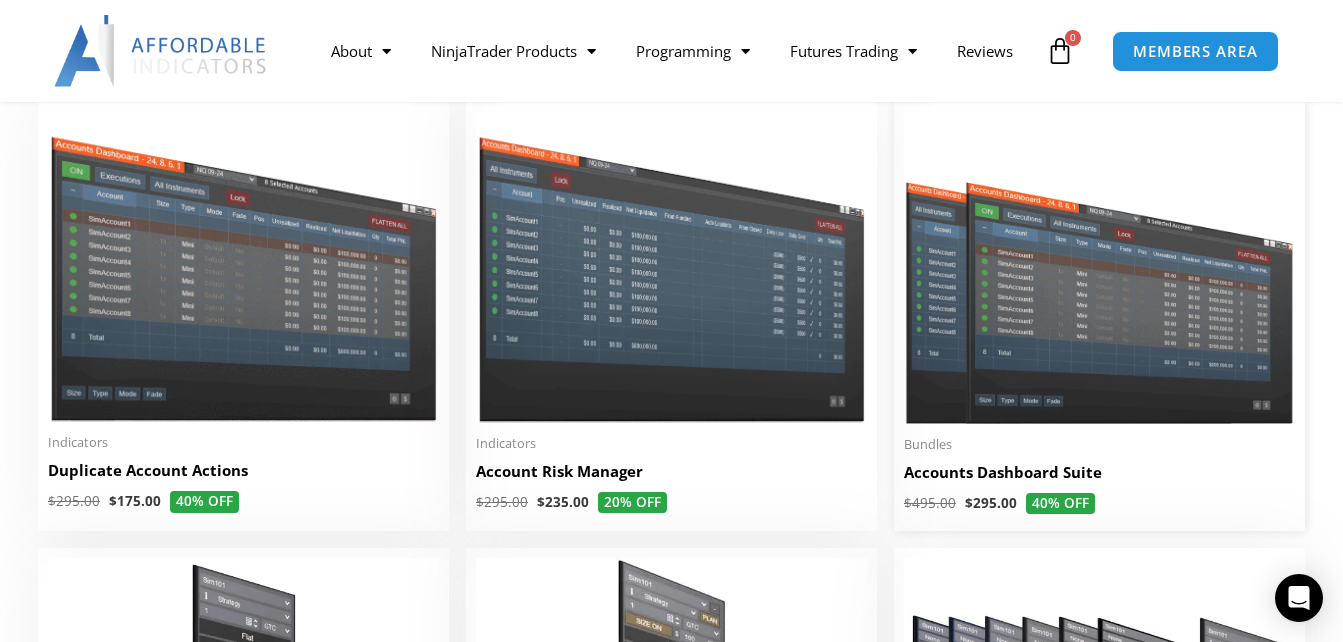 click at bounding box center (1099, 268) 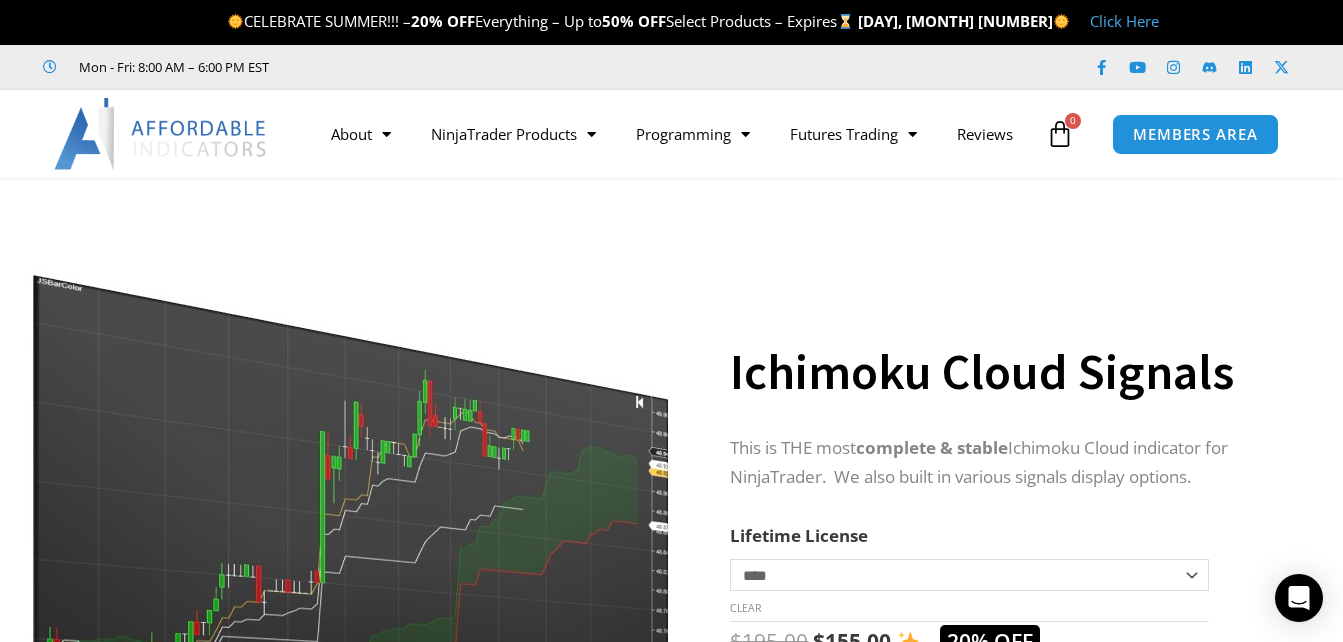 scroll, scrollTop: 0, scrollLeft: 0, axis: both 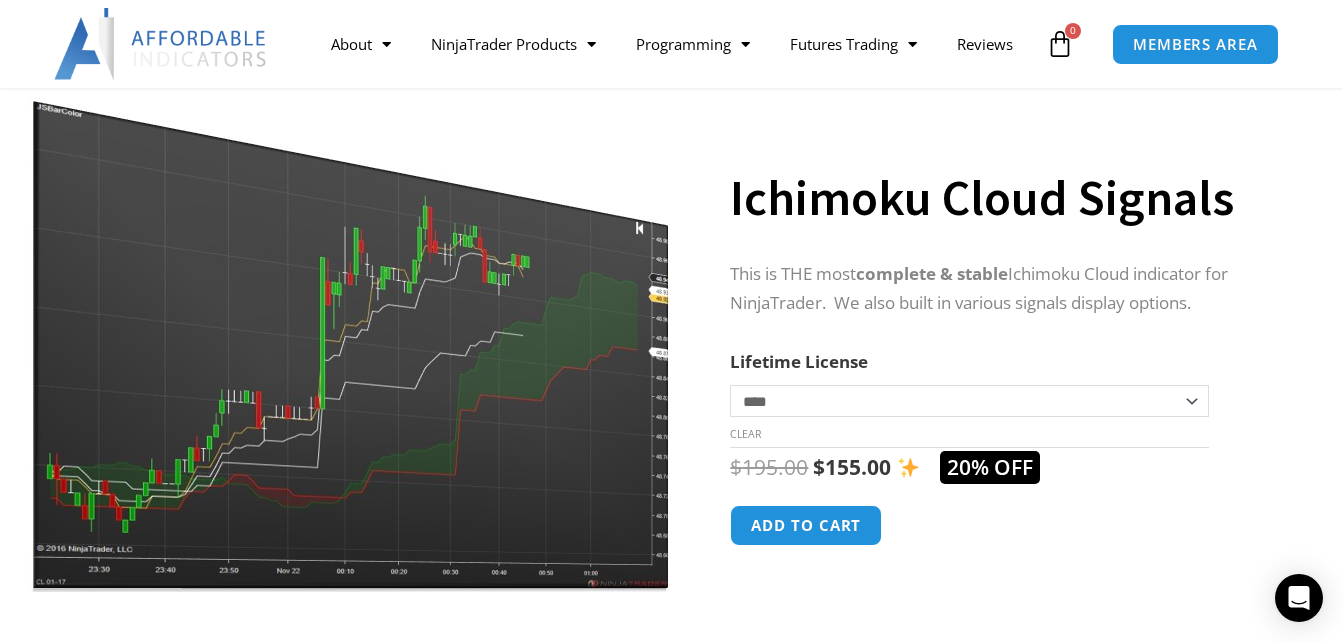 click on "**********" 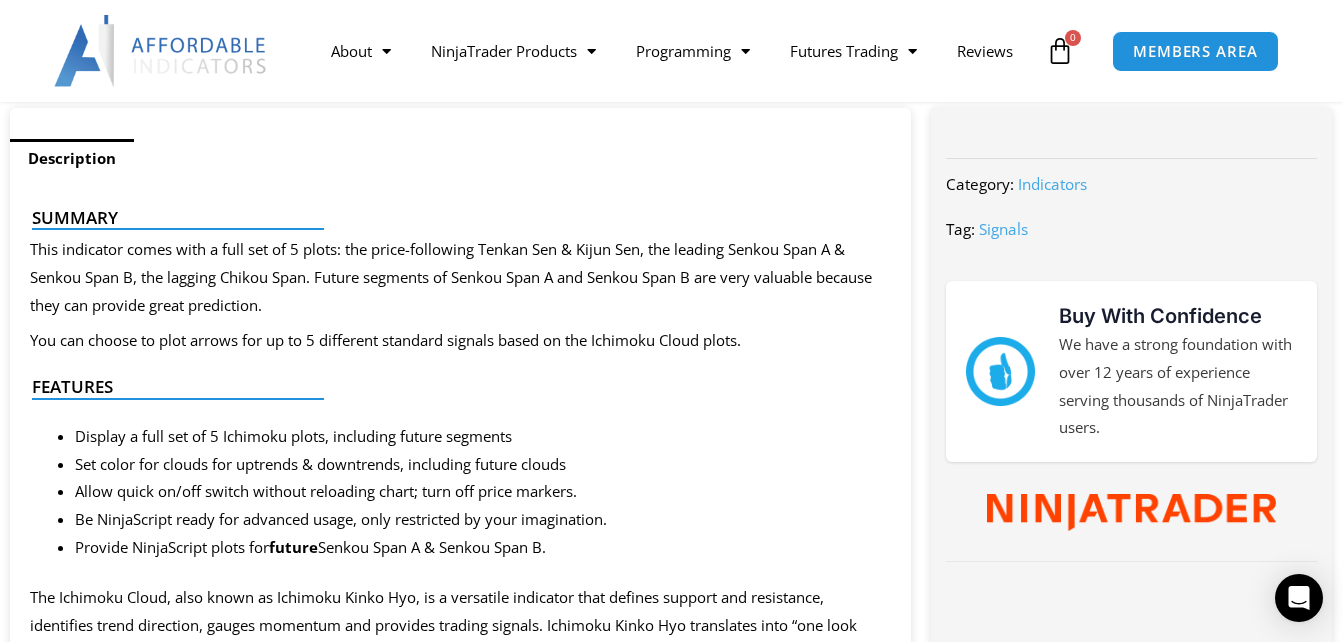 scroll, scrollTop: 789, scrollLeft: 0, axis: vertical 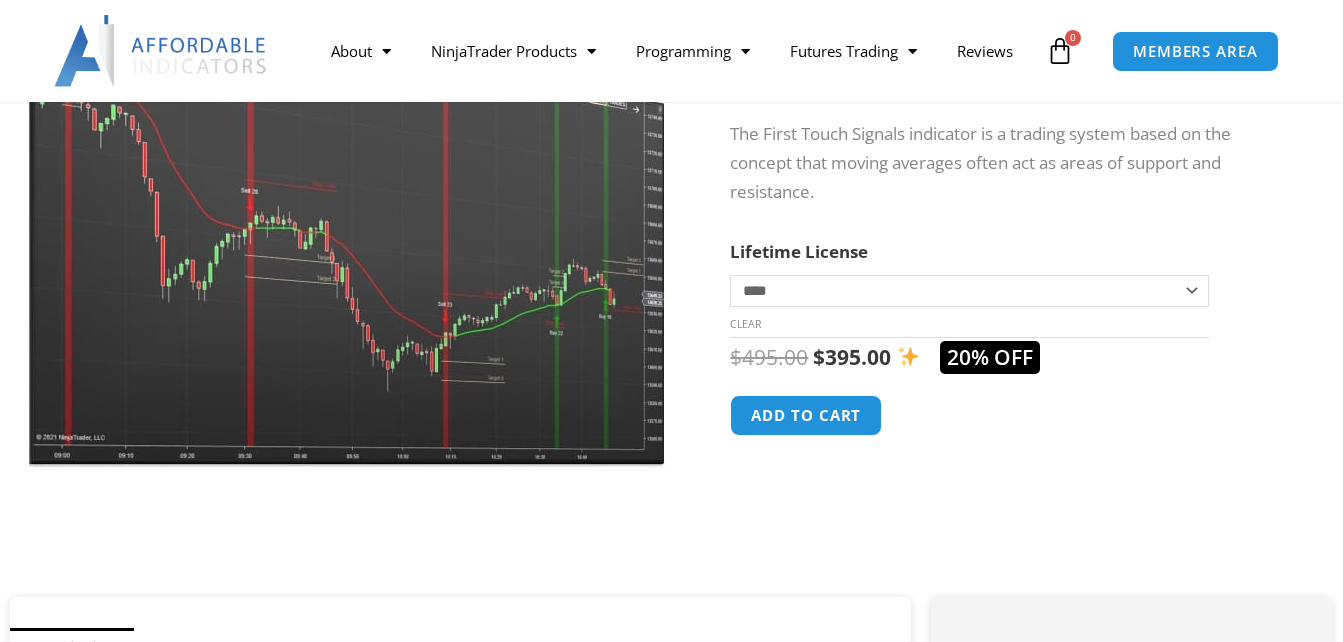 click on "**********" 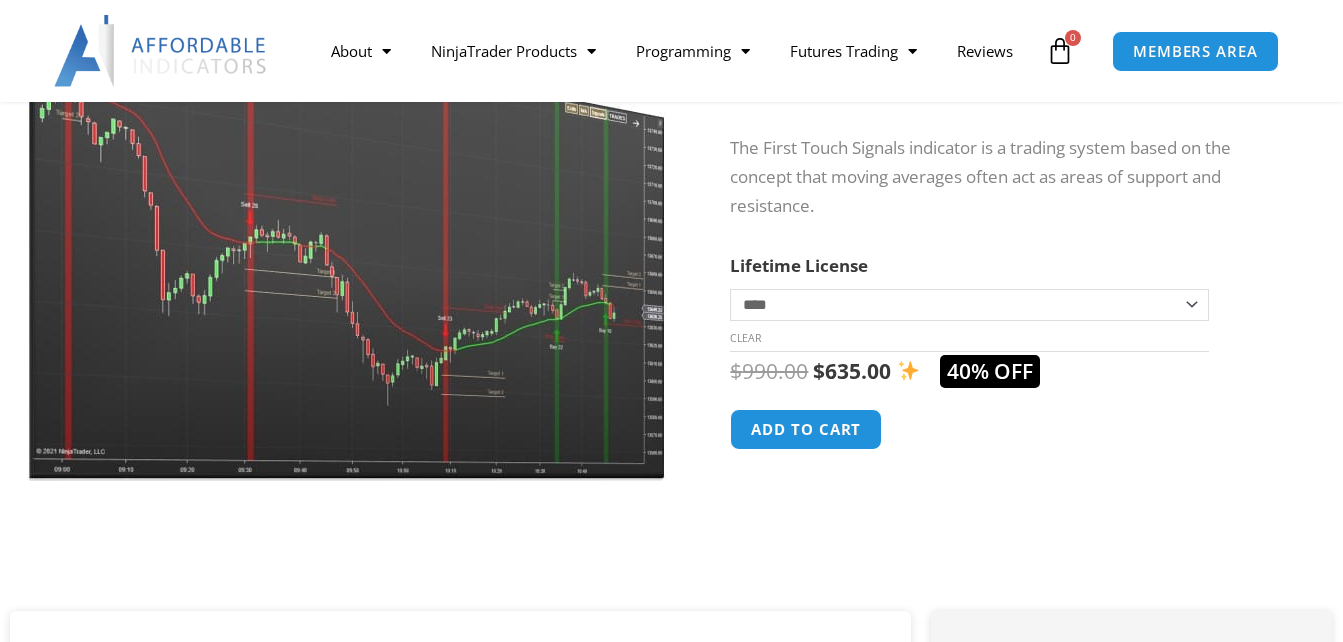 click on "**********" 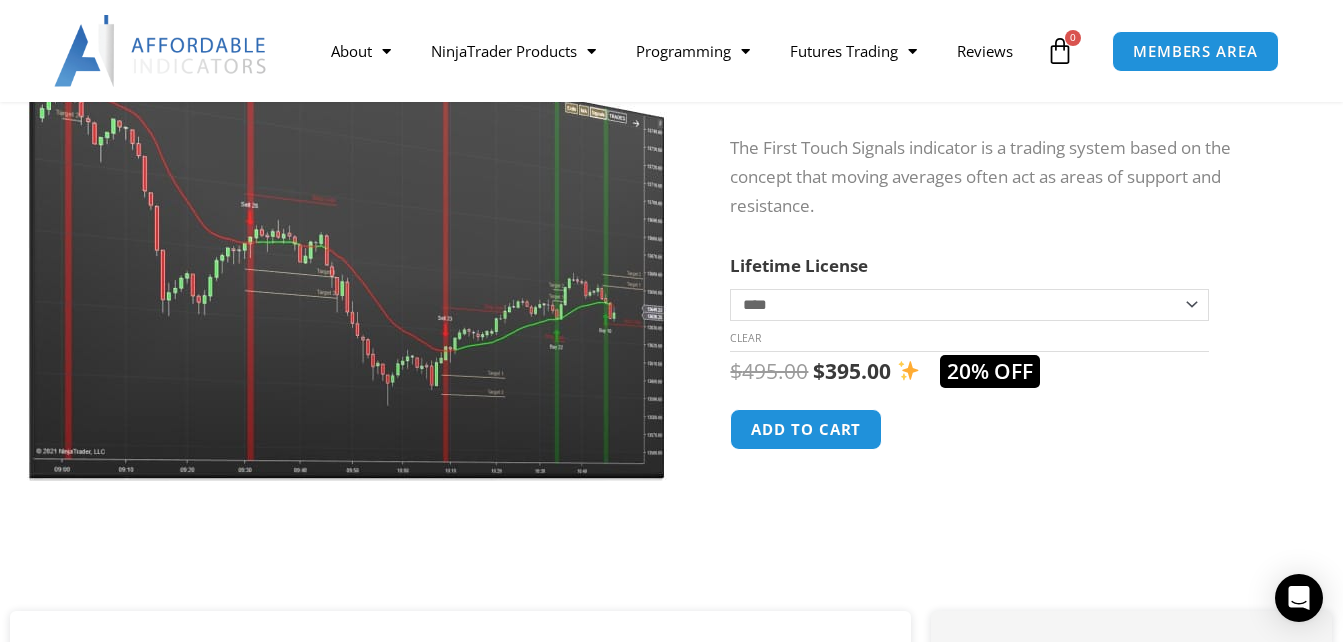 click on "**********" 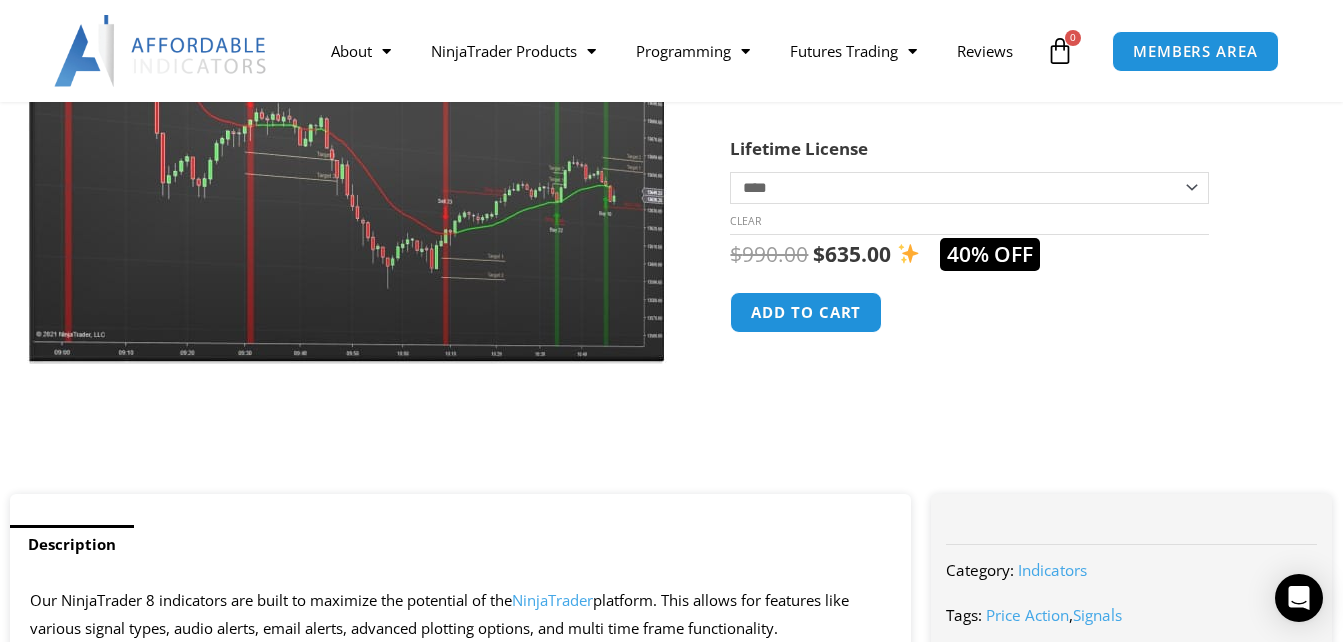 scroll, scrollTop: 417, scrollLeft: 0, axis: vertical 